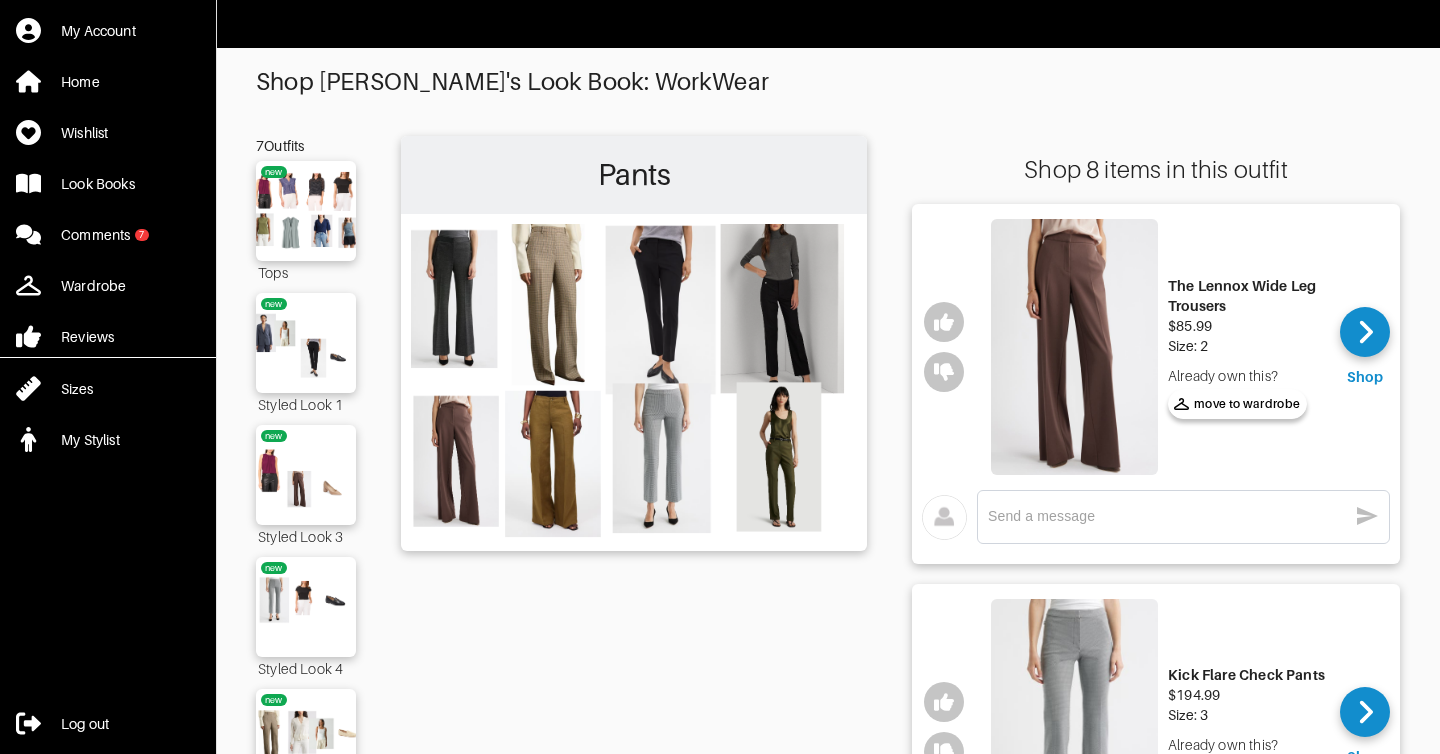 scroll, scrollTop: 0, scrollLeft: 0, axis: both 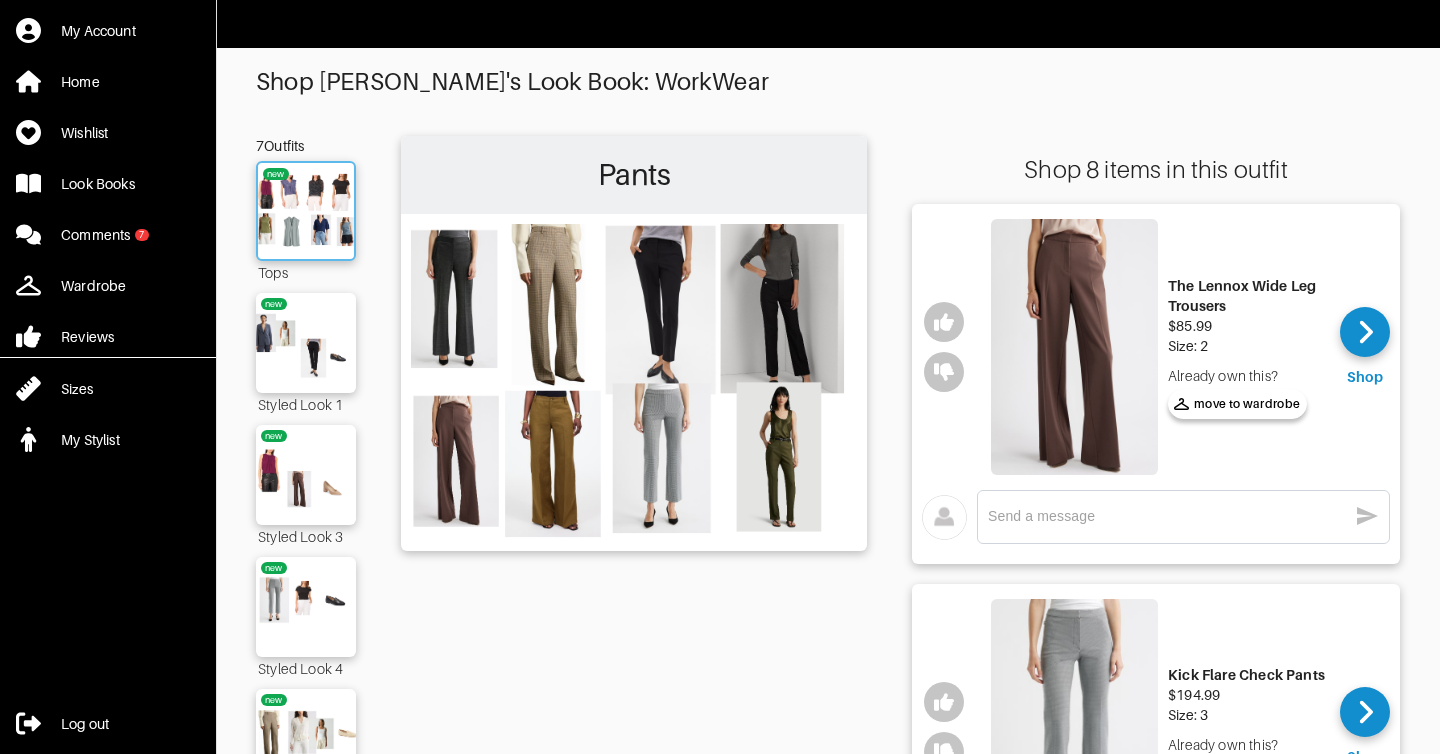 click at bounding box center [306, 211] 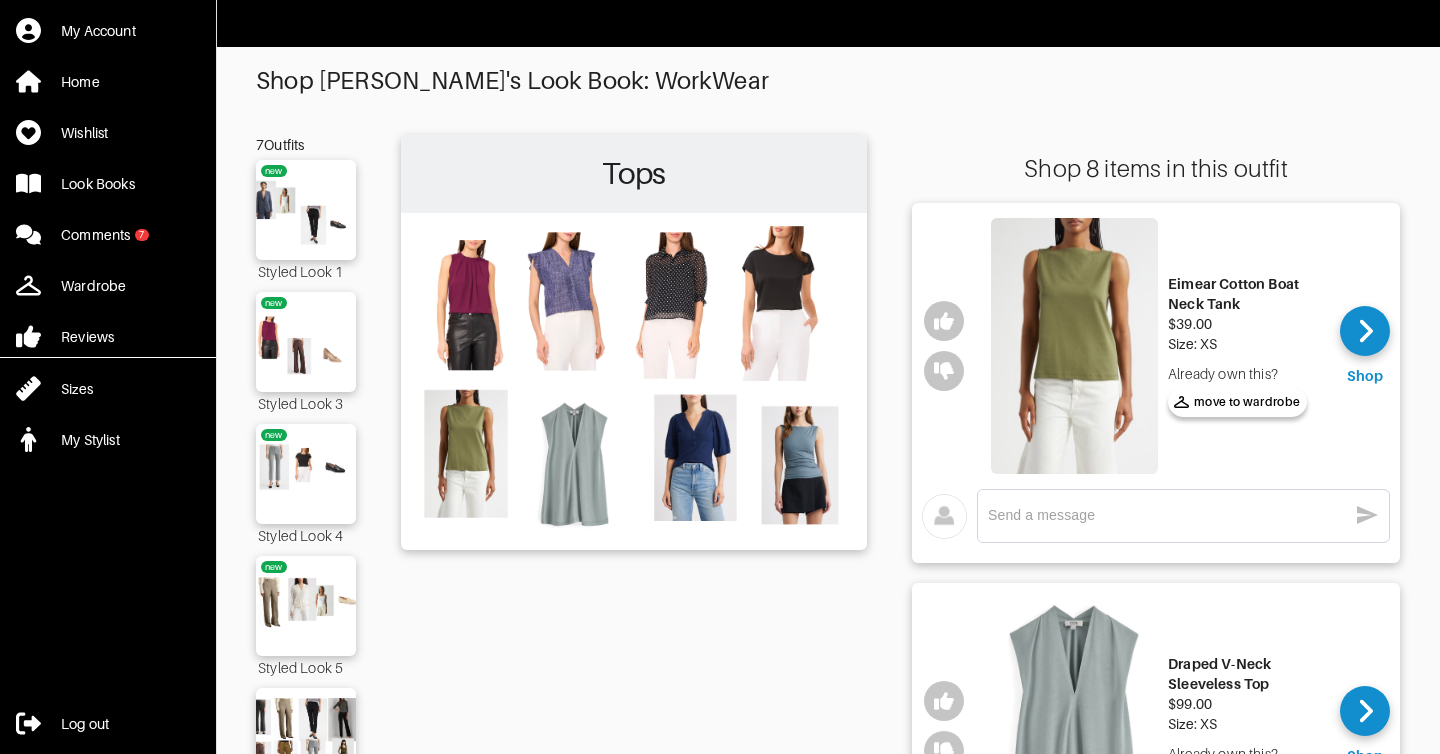 scroll, scrollTop: 0, scrollLeft: 0, axis: both 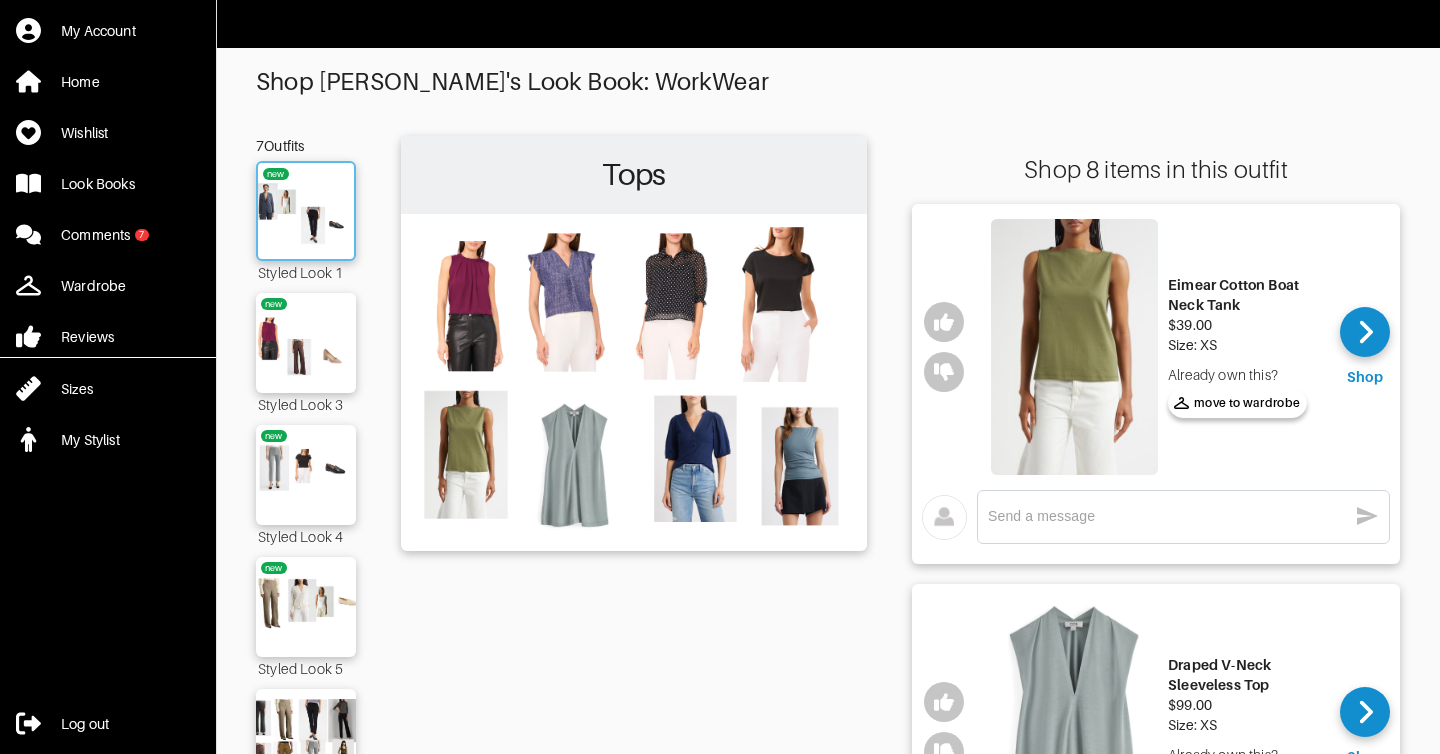 click at bounding box center [306, 211] 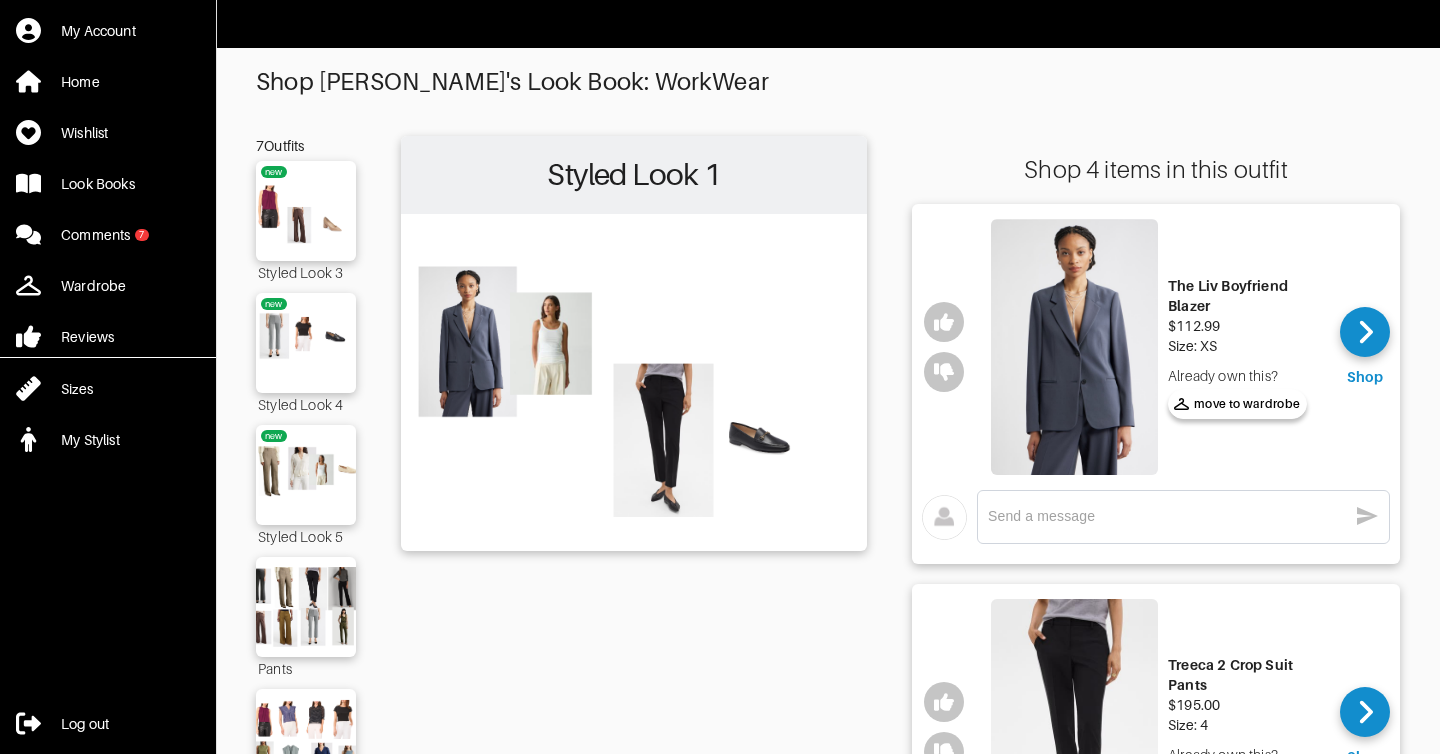 click on "My Account Home Wishlist Look Books Comments 7 Wardrobe Reviews Sizes My Stylist Log out Shop   Sarah's   Look Book:   WorkWear 7  Outfits new Styled Look 3 new Styled Look 4 new Styled Look 5 Pants Tops +  2 Styled Look 1 Shop 4 items in this outfit The Liv Boyfriend Blazer $112.99 Size: XS Already own this? move to wardrobe Shop Already own this? move to wardrobe x Treeca 2 Crop Suit Pants $195.00 Size: 4 Already own this? move to wardrobe Shop Already own this? move to wardrobe x Scoop-Neck Tank Top in Cotton $65.00 Size: S Already own this? move to wardrobe Shop Already own this? move to wardrobe x Loraine Bit Loafer $59.93 Size: 9 Already own this? move to wardrobe Shop Already own this? move to wardrobe x" at bounding box center (720, 843) 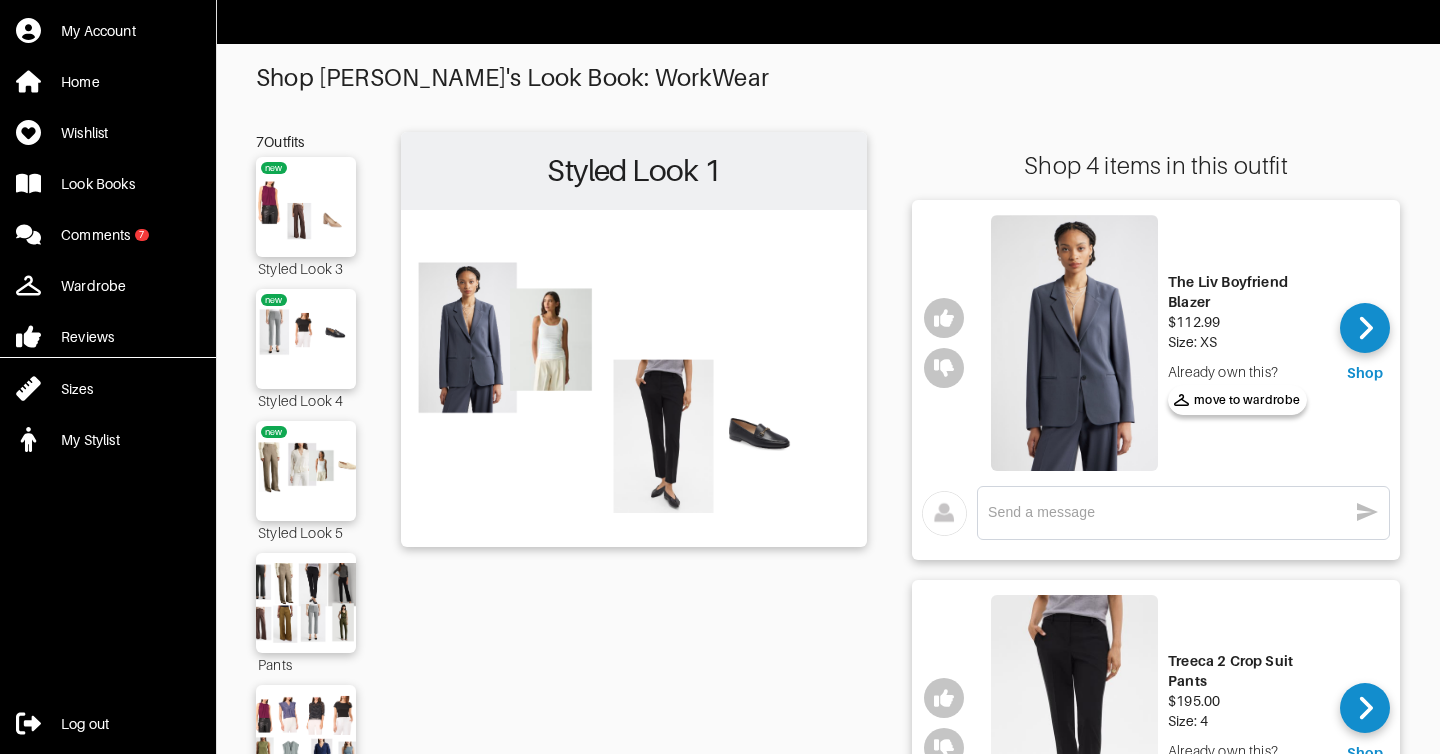 scroll, scrollTop: 0, scrollLeft: 0, axis: both 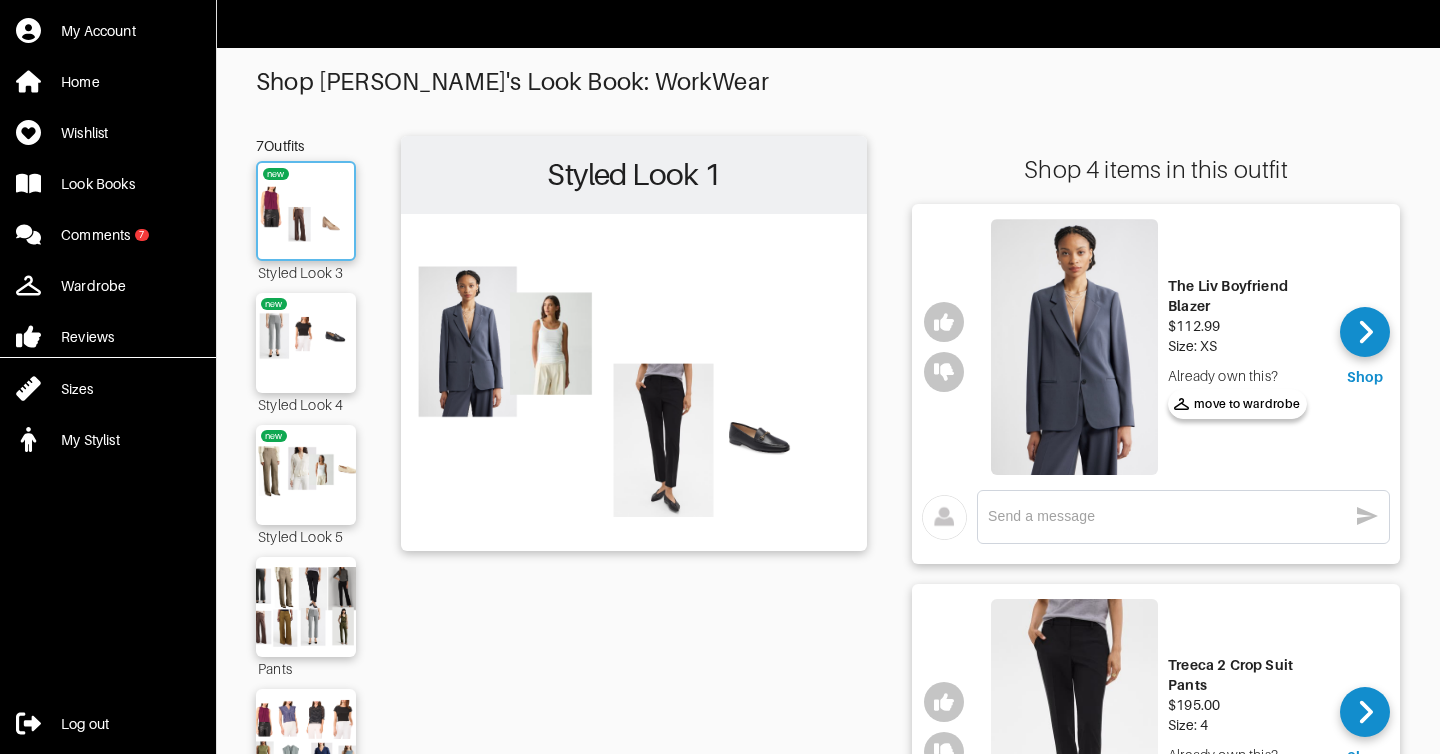 click at bounding box center (306, 211) 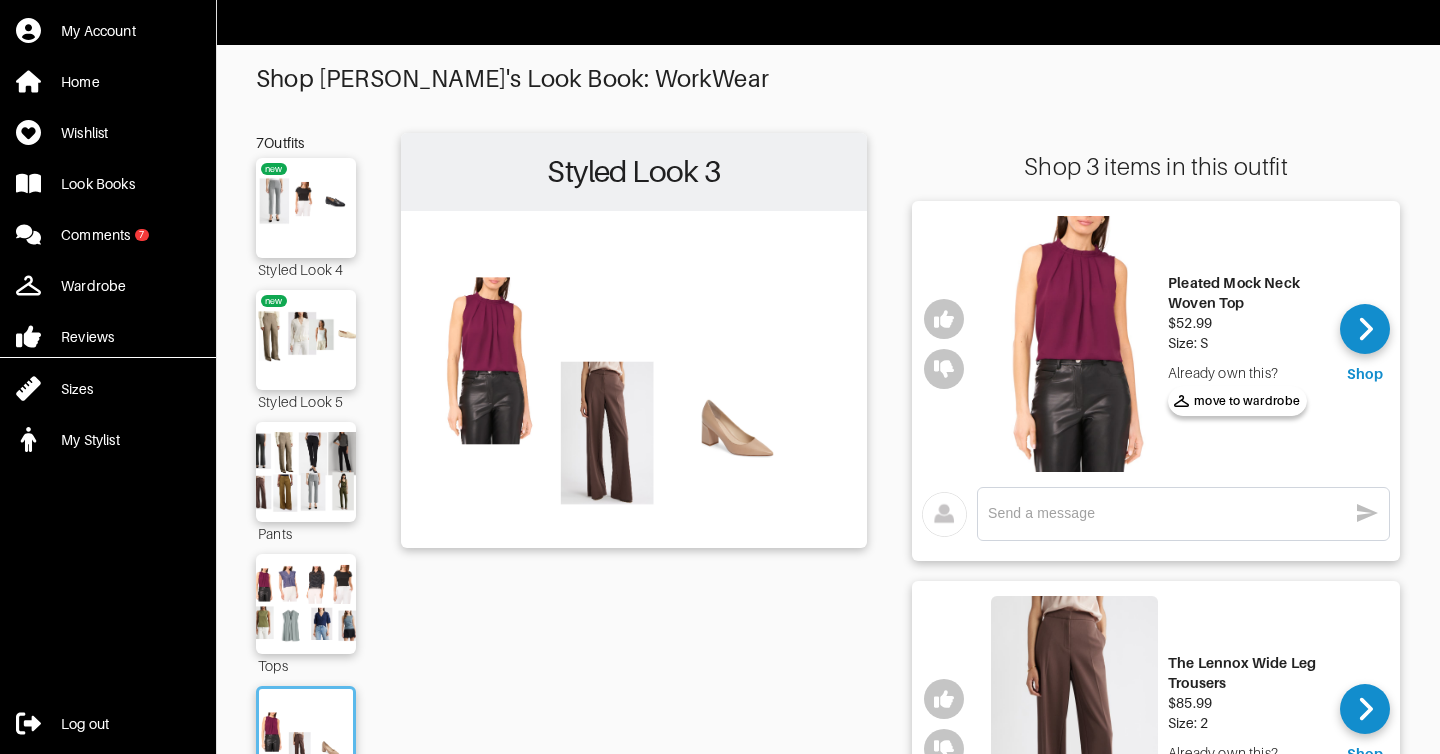 scroll, scrollTop: 0, scrollLeft: 0, axis: both 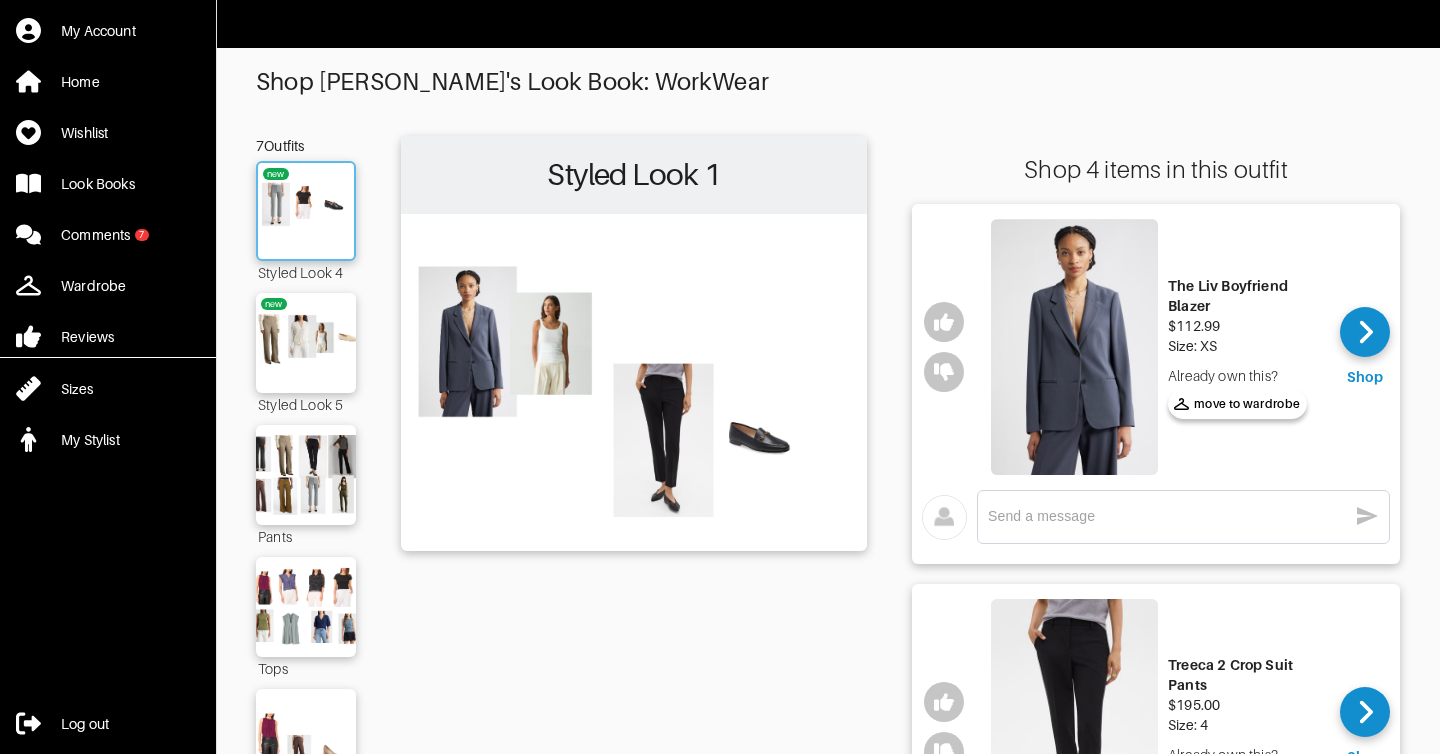 click on "new" at bounding box center (306, 211) 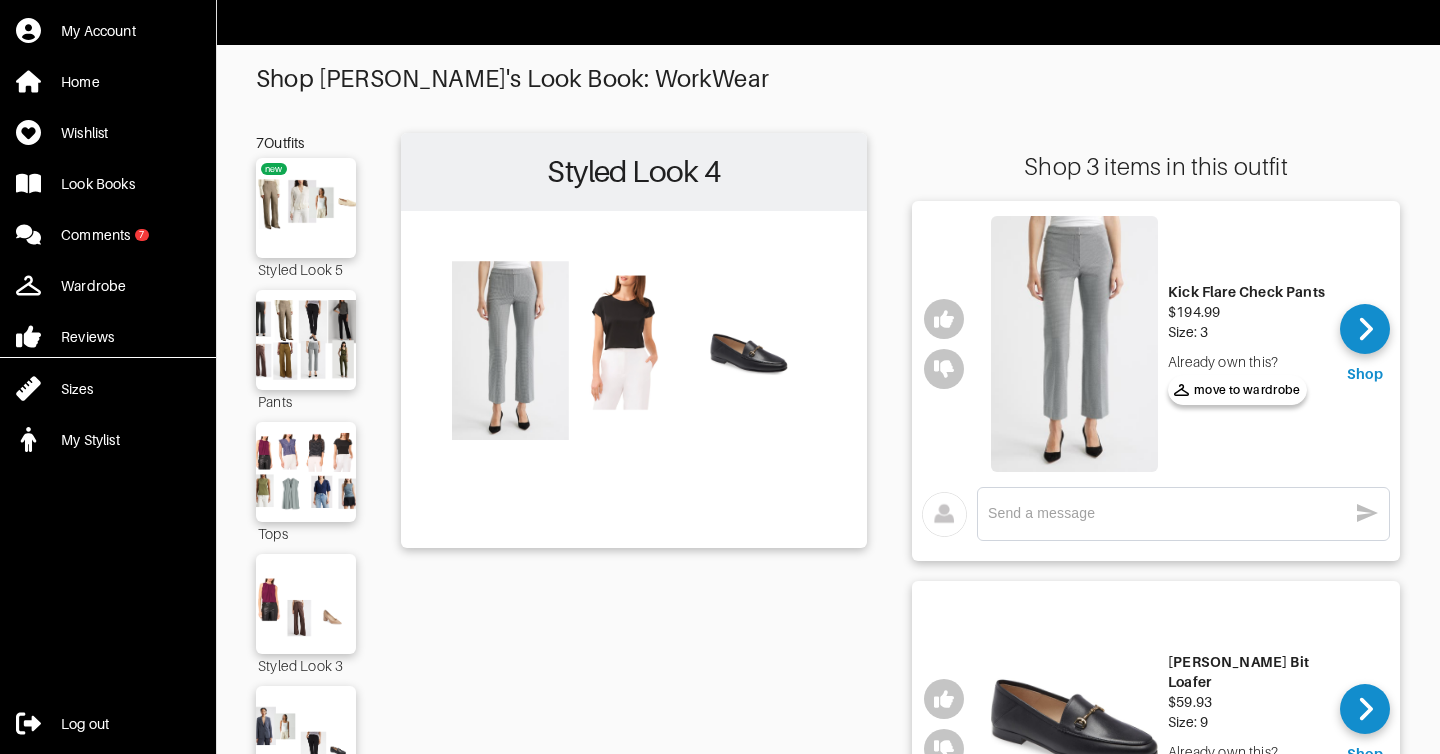 scroll, scrollTop: 0, scrollLeft: 0, axis: both 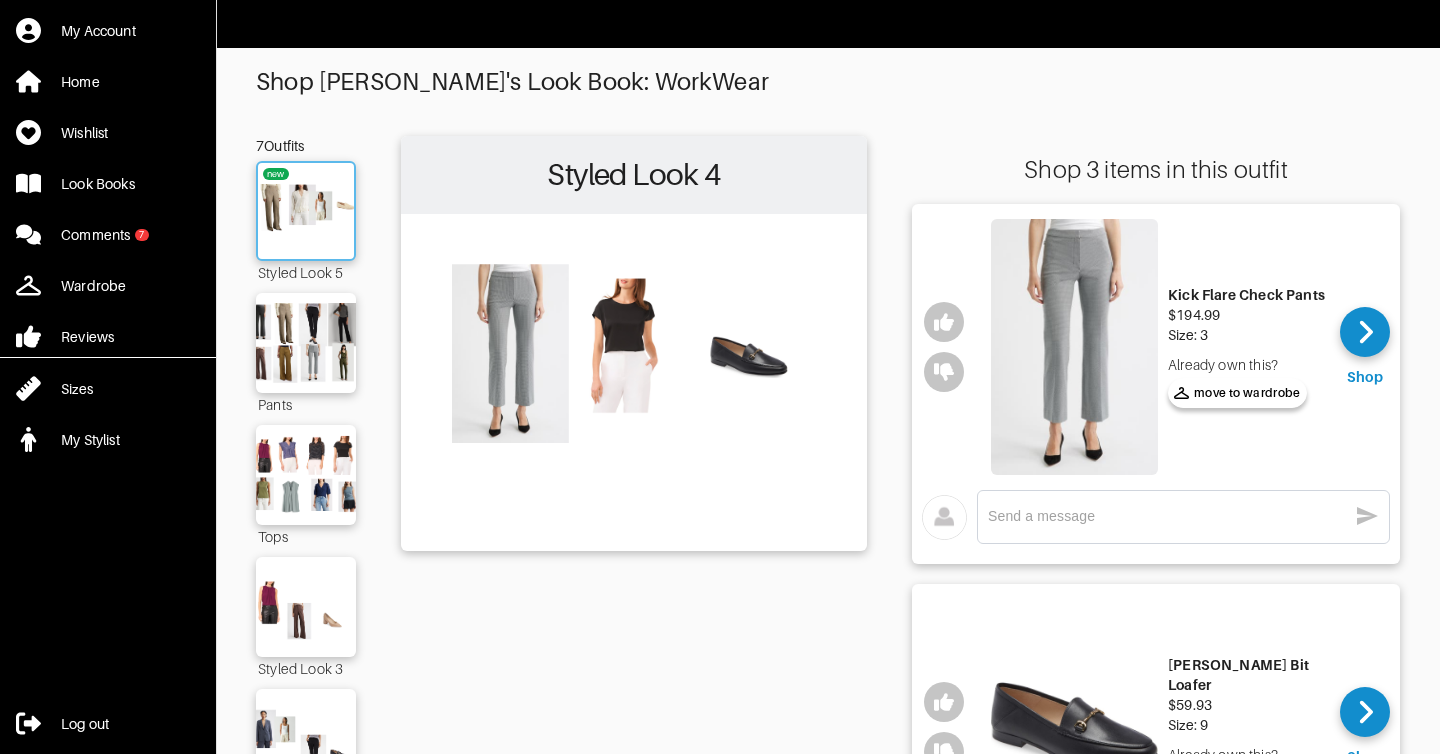 click at bounding box center (306, 211) 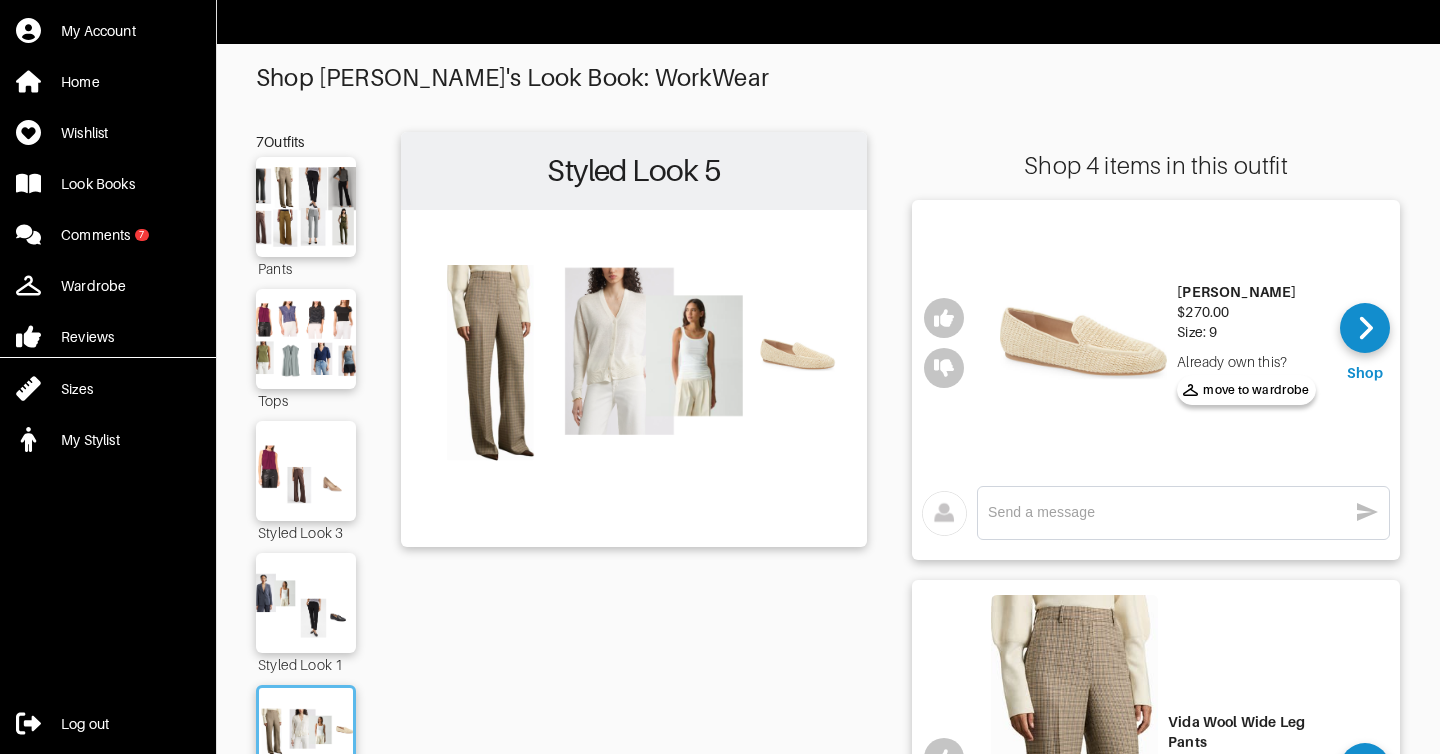 scroll, scrollTop: 0, scrollLeft: 0, axis: both 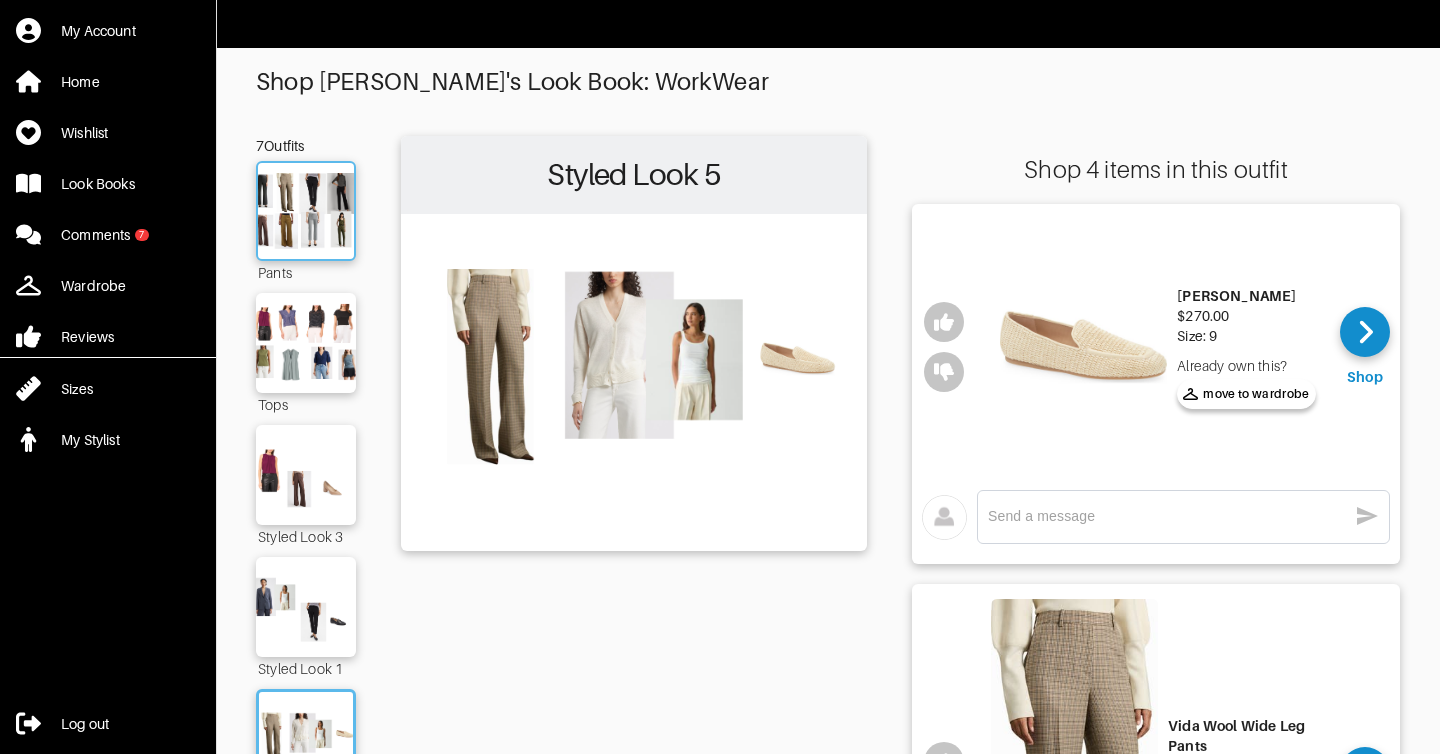 click at bounding box center [306, 211] 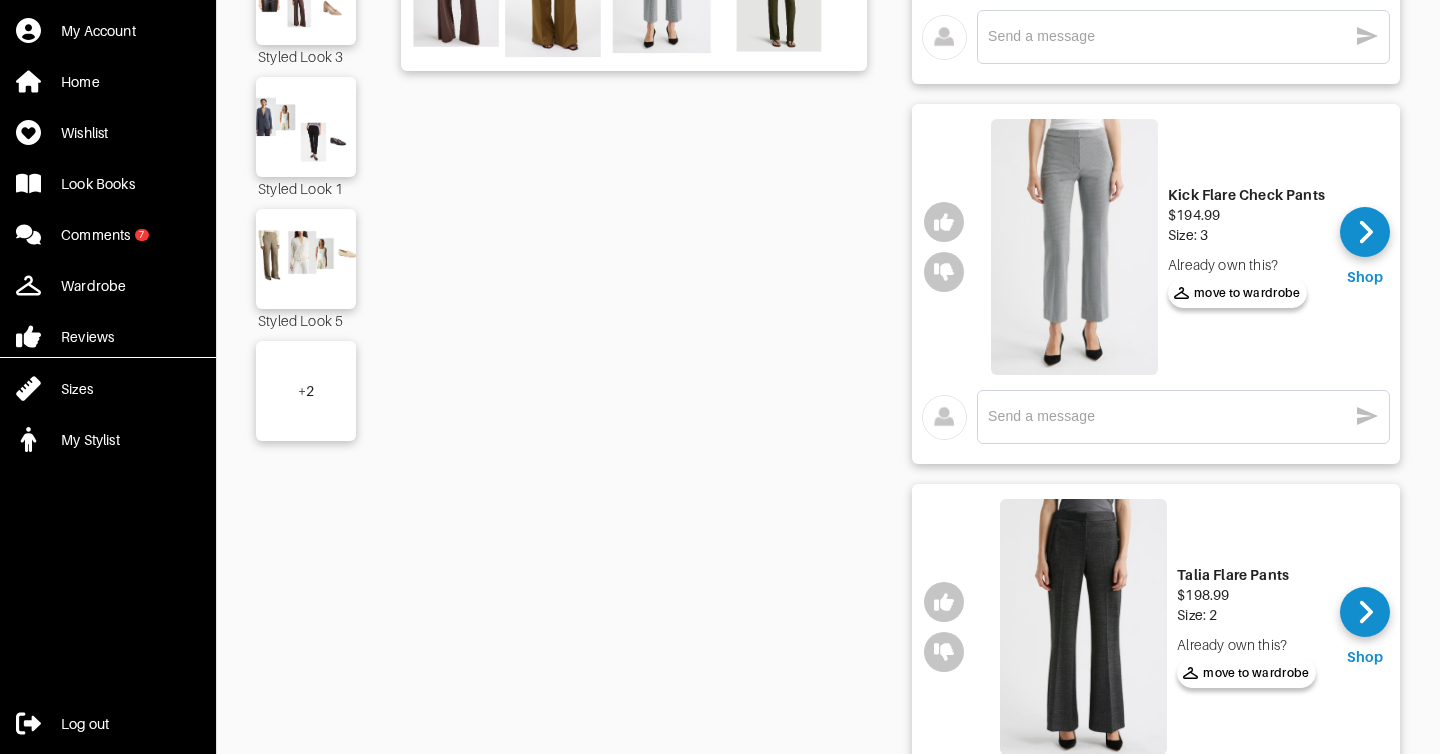 scroll, scrollTop: 440, scrollLeft: 0, axis: vertical 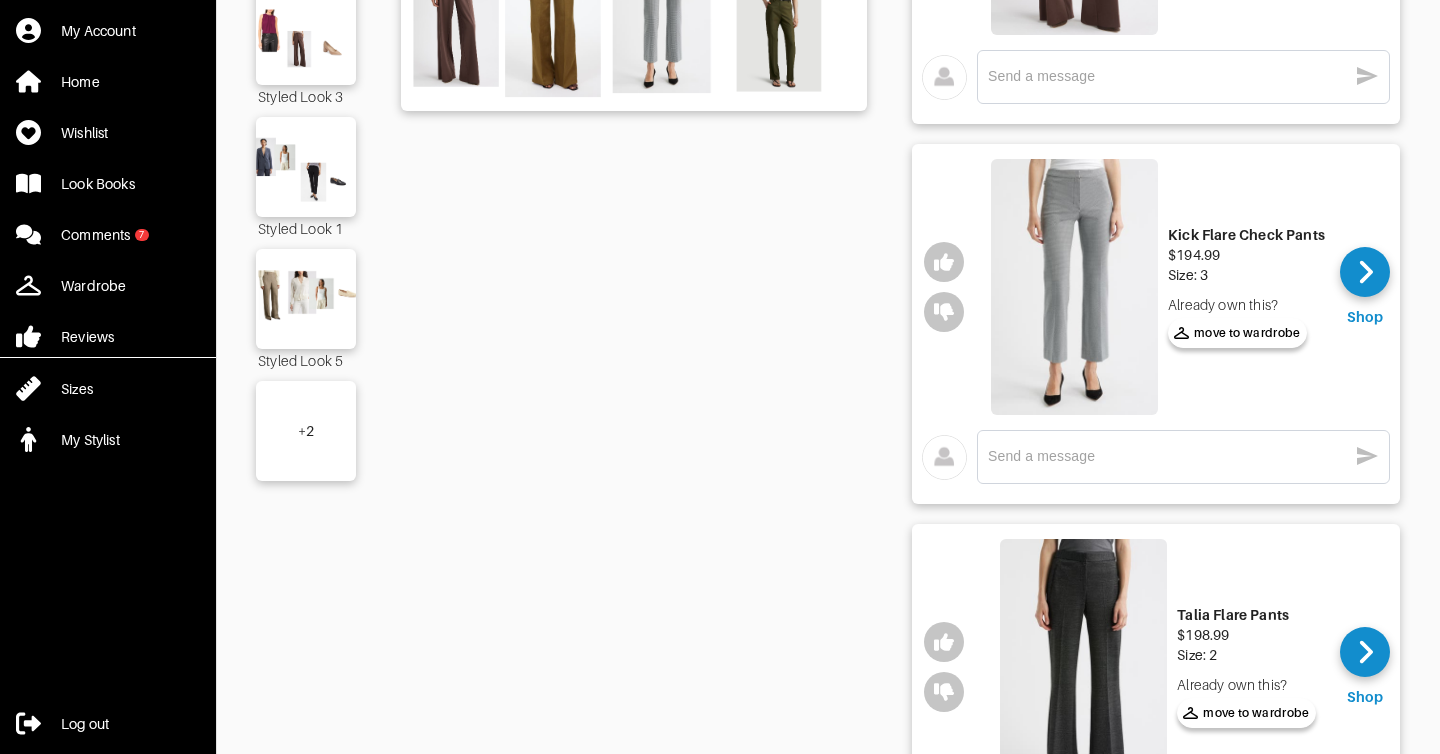 click on "+  2" at bounding box center (306, 431) 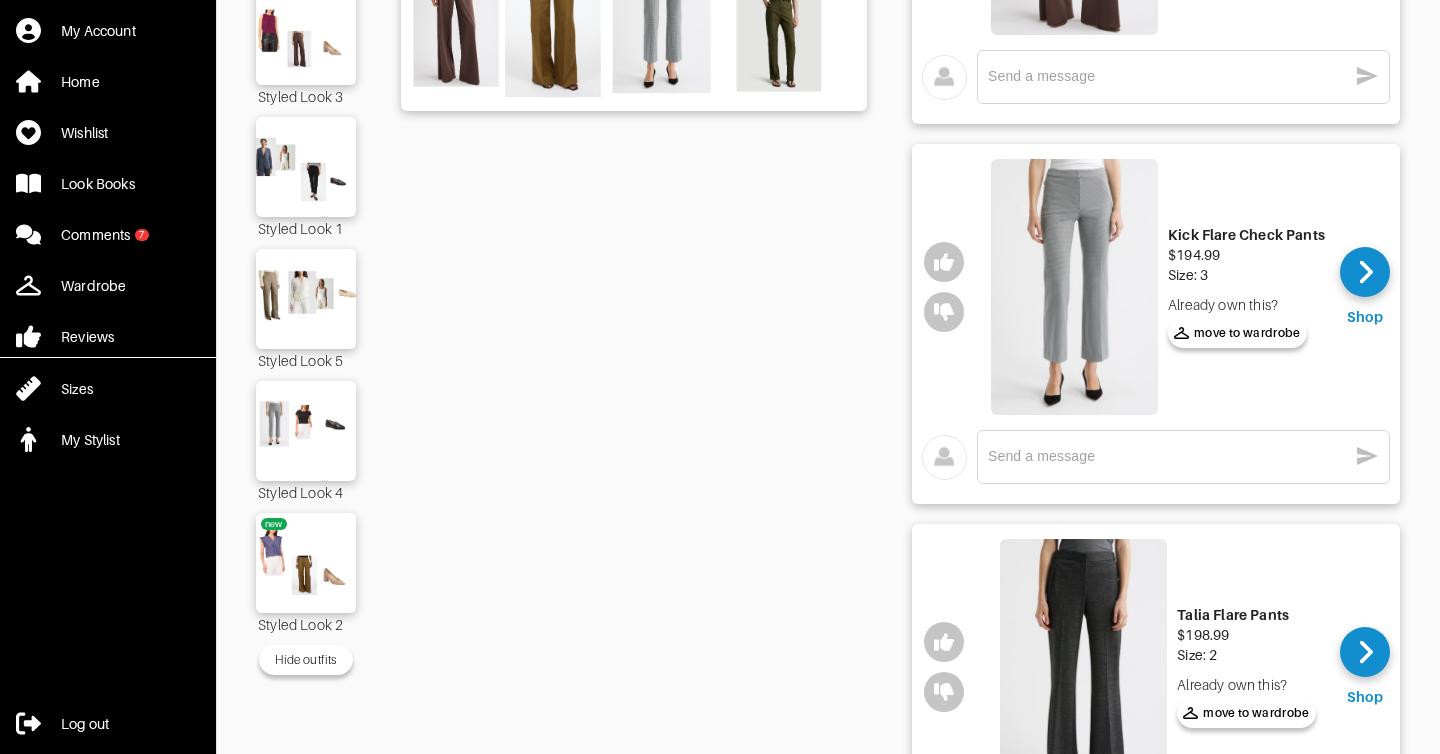 click at bounding box center (306, 431) 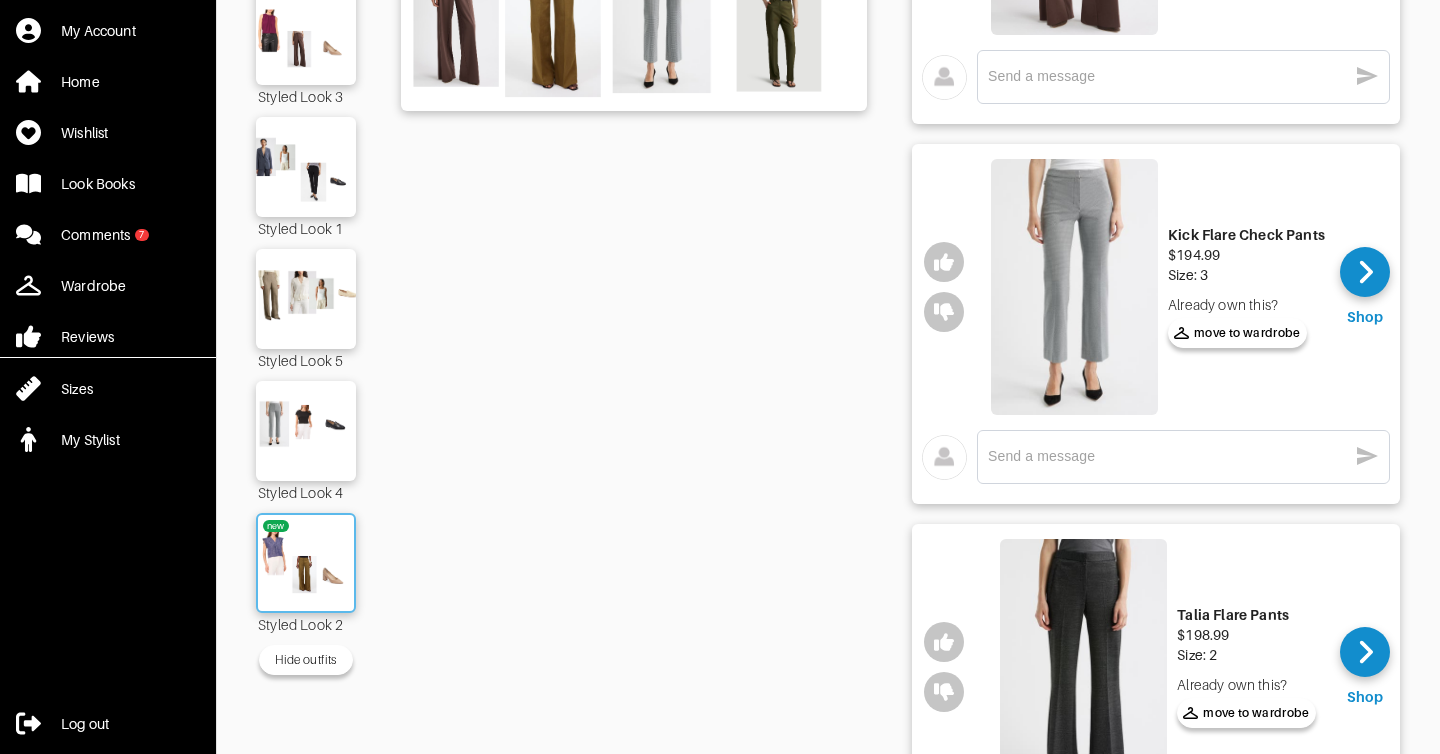 click on "new" at bounding box center (306, 563) 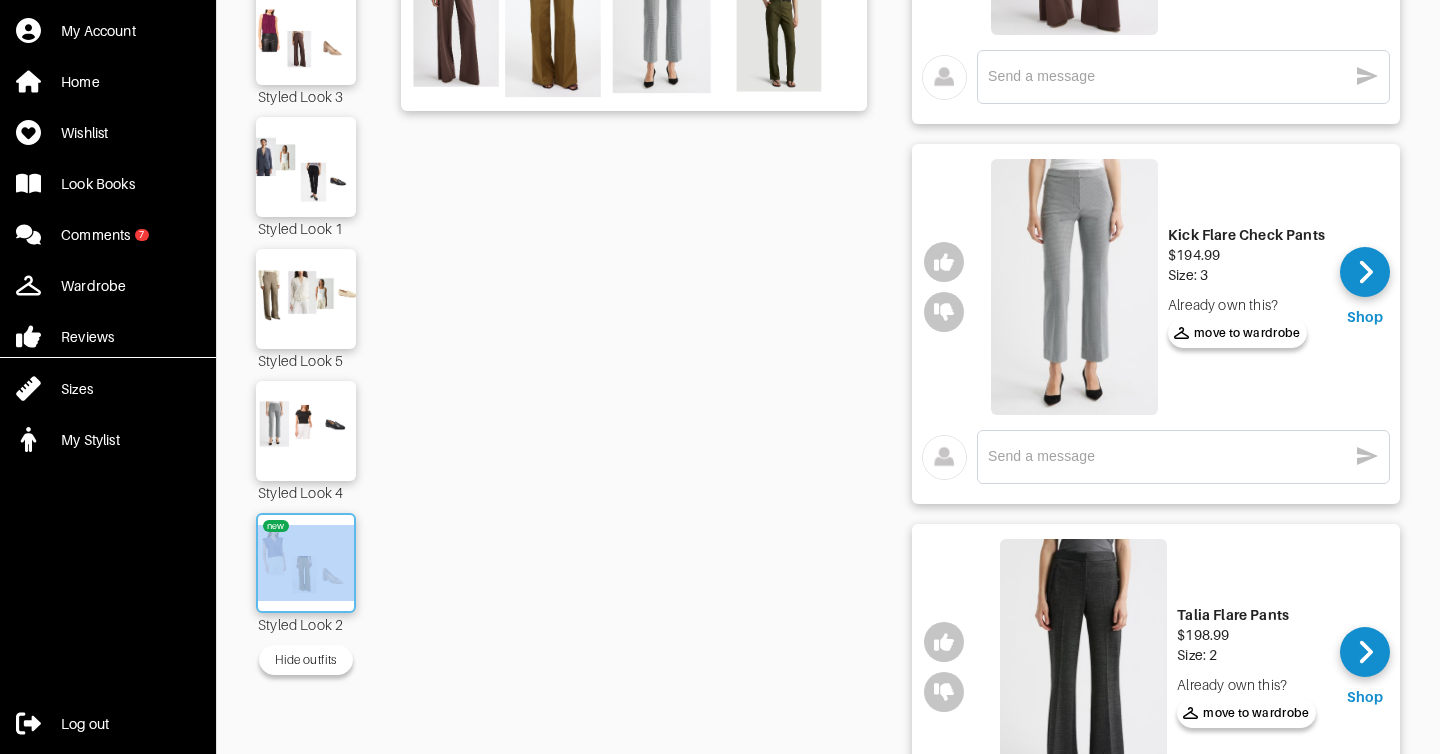 click on "new" at bounding box center [306, 563] 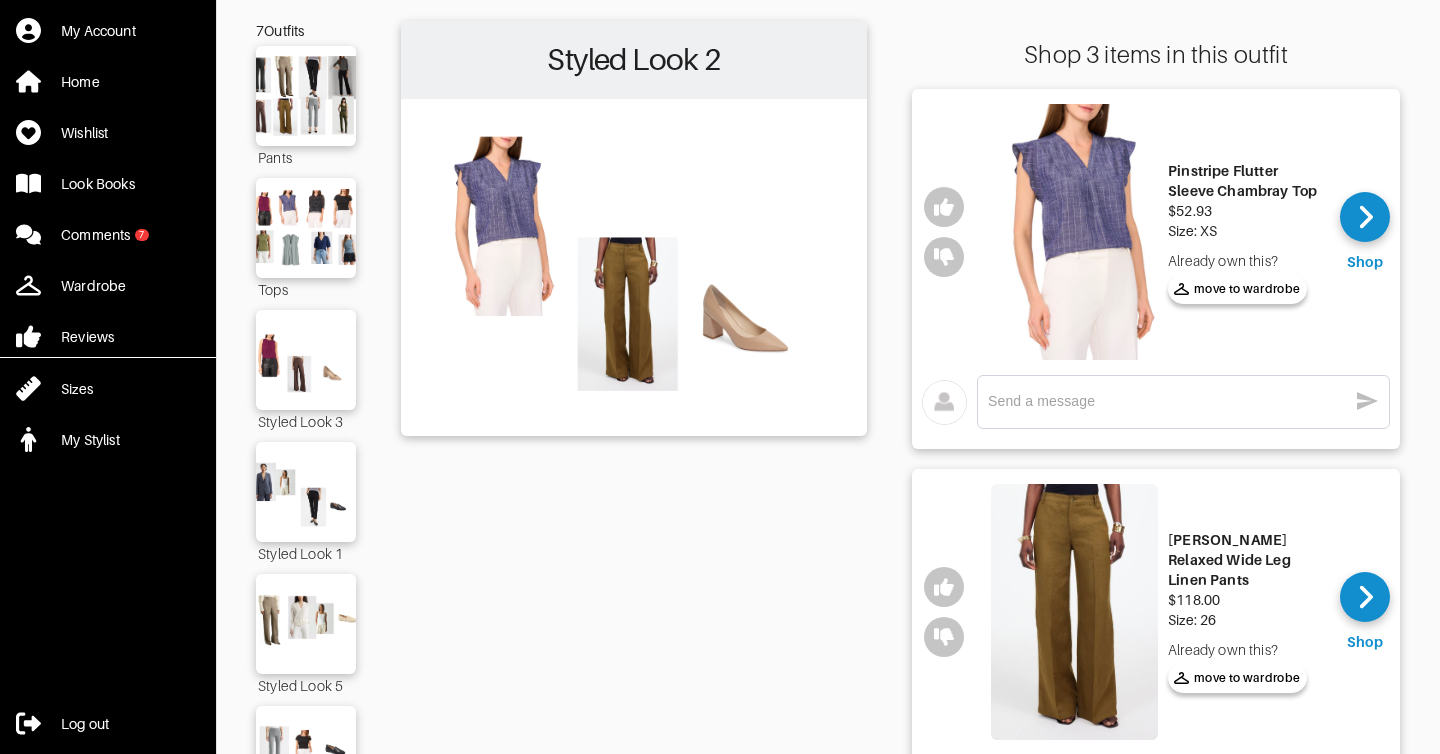 scroll, scrollTop: 120, scrollLeft: 0, axis: vertical 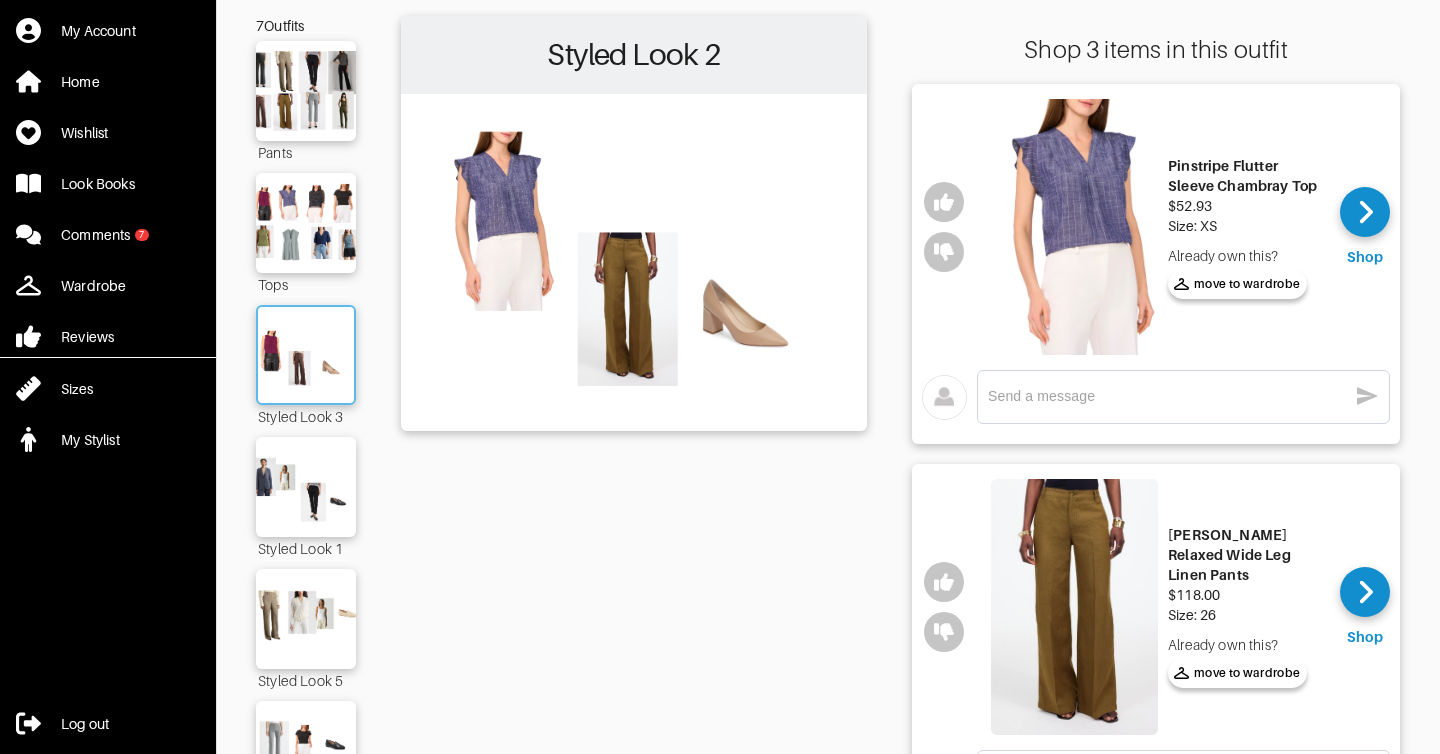 click at bounding box center [306, 355] 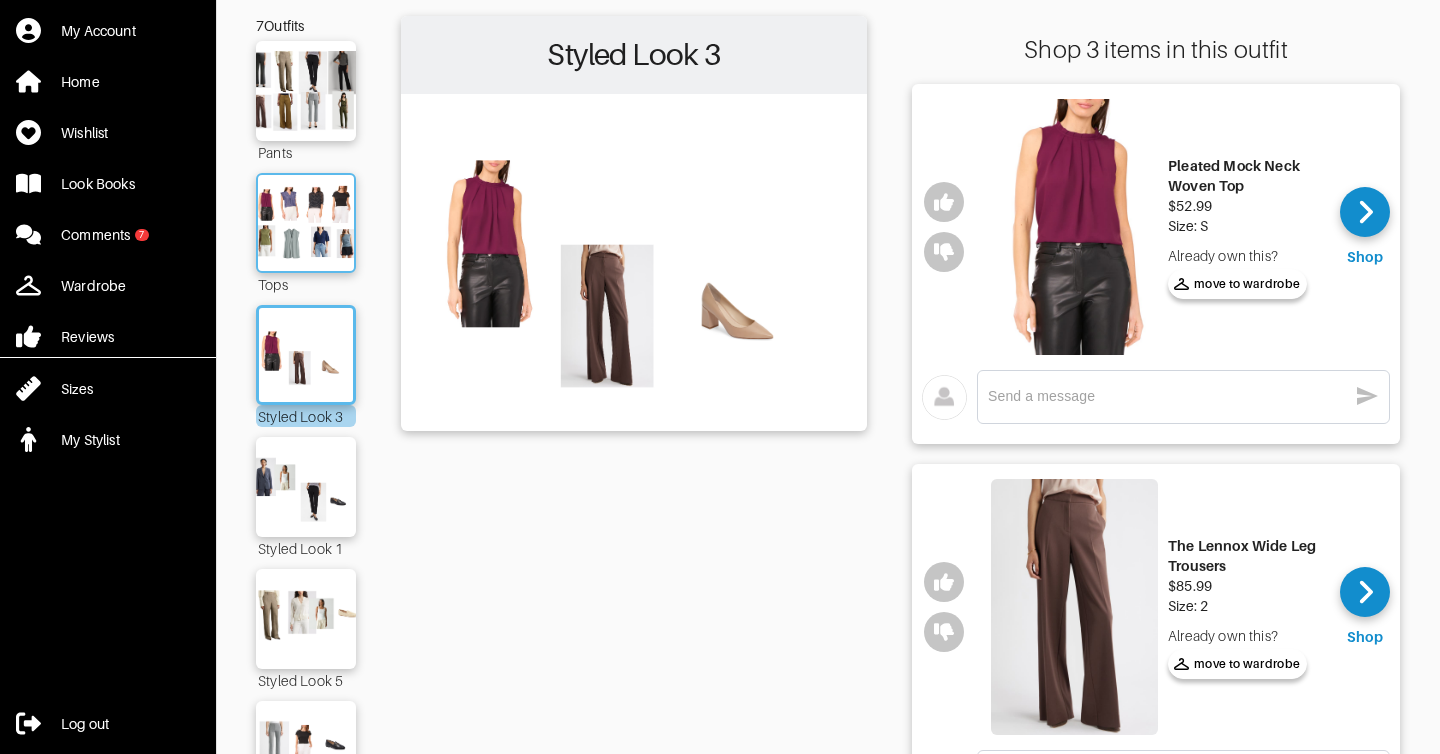 click at bounding box center (306, 223) 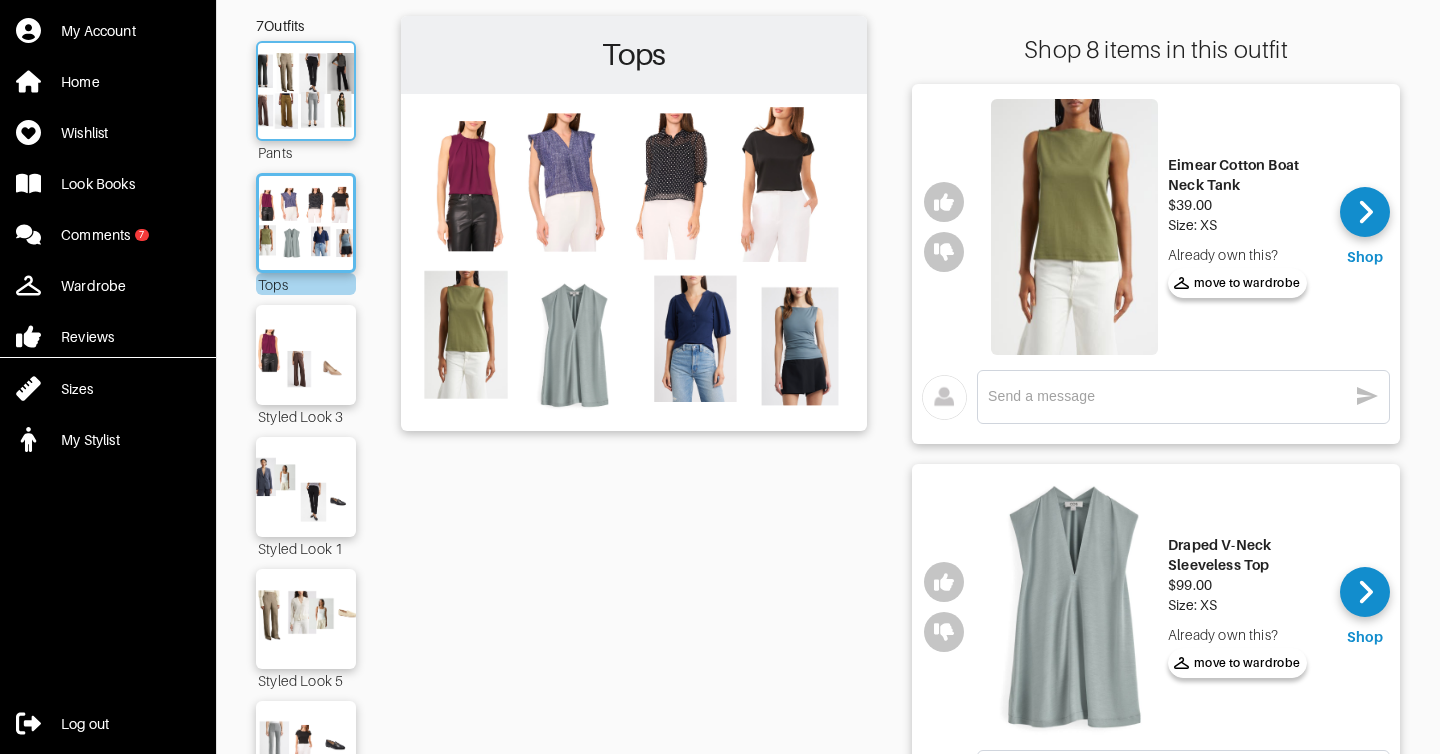 click at bounding box center (306, 91) 